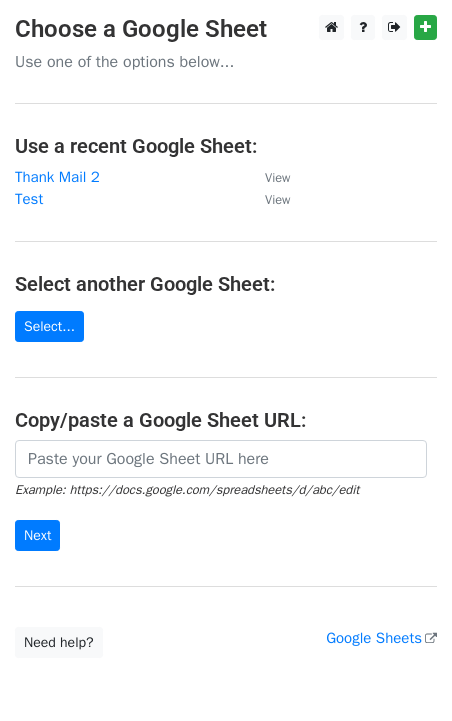 scroll, scrollTop: 0, scrollLeft: 0, axis: both 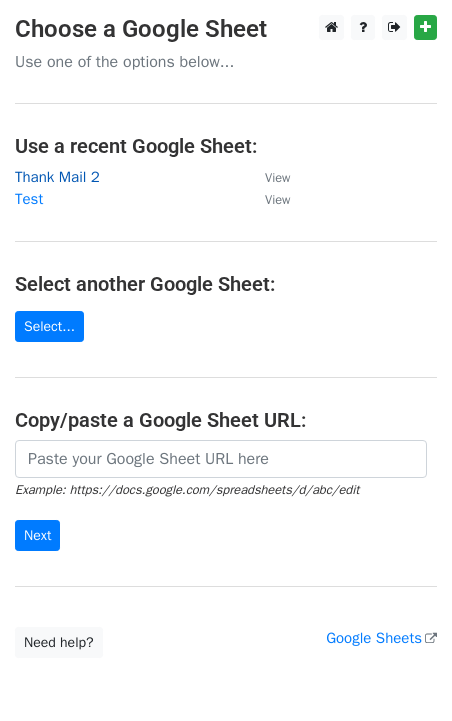 click on "Thank Mail 2" at bounding box center (57, 177) 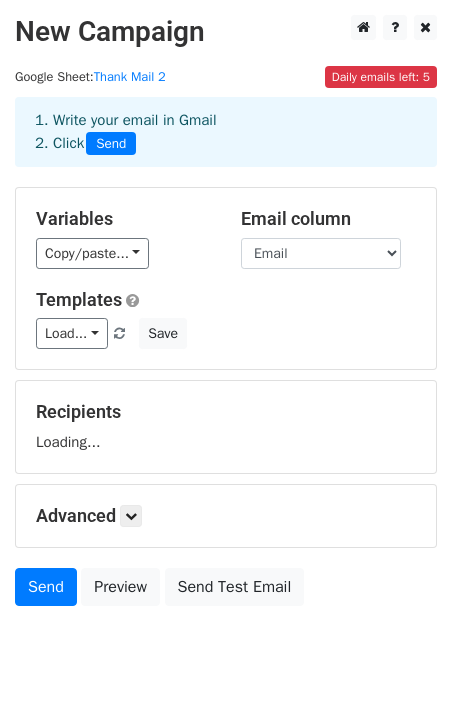 scroll, scrollTop: 0, scrollLeft: 0, axis: both 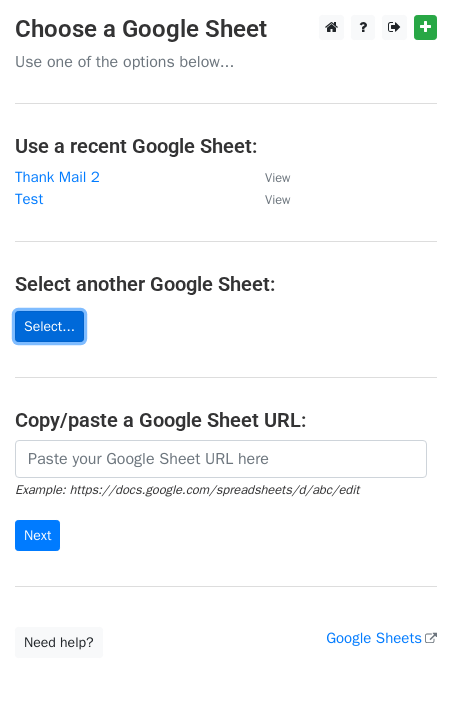 click on "Select..." at bounding box center (49, 326) 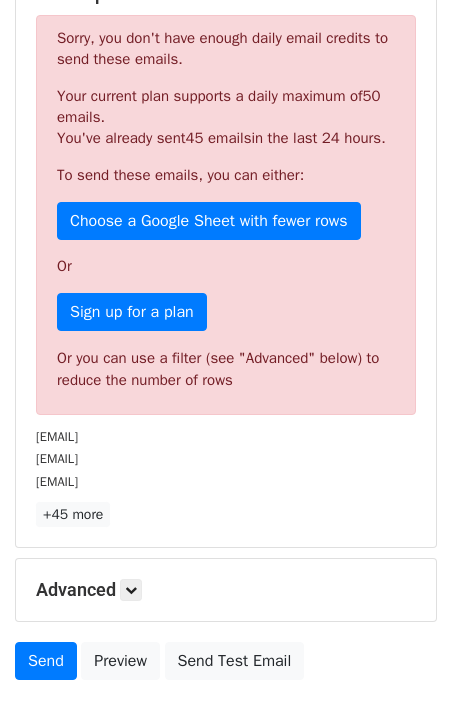 scroll, scrollTop: 419, scrollLeft: 0, axis: vertical 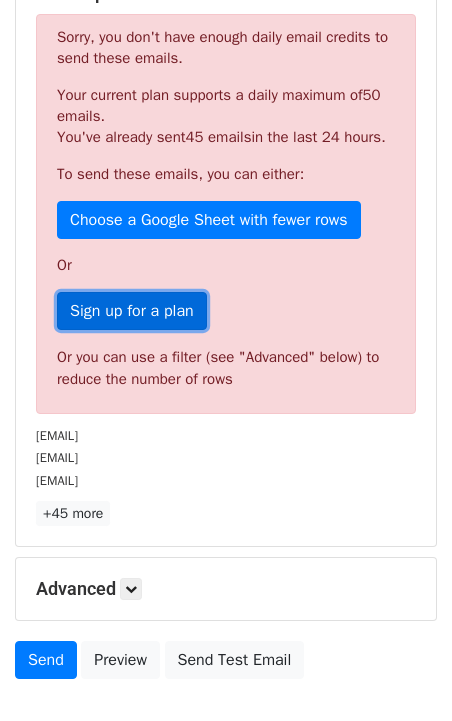 click on "Sign up for a plan" at bounding box center [132, 311] 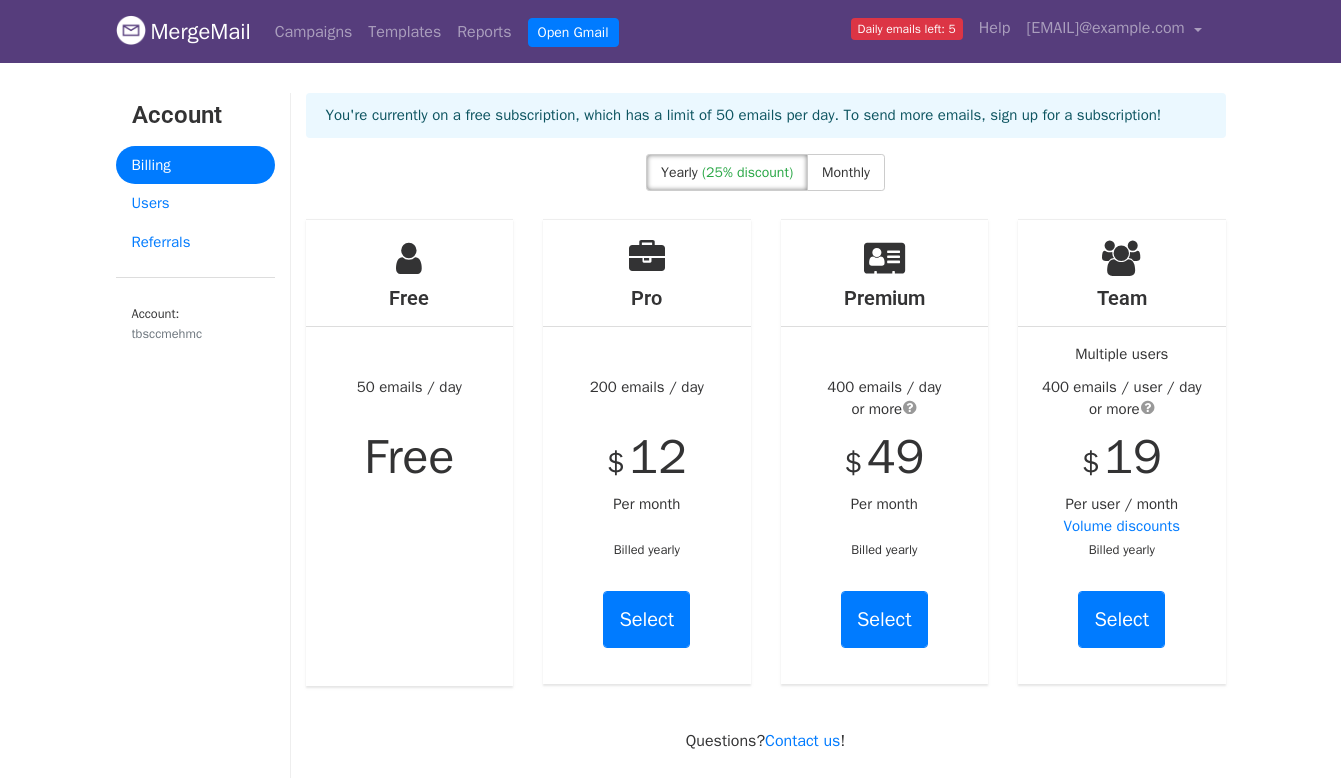 scroll, scrollTop: 0, scrollLeft: 0, axis: both 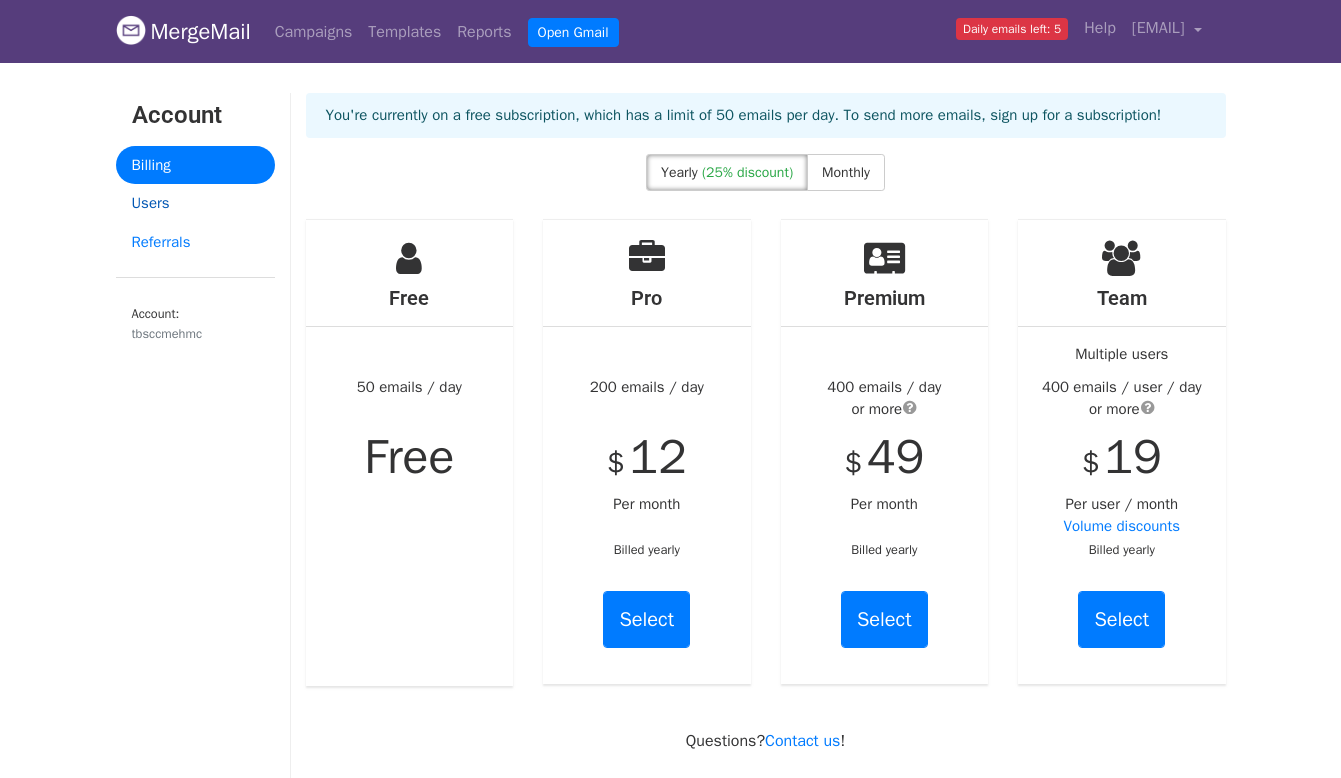 click on "Users" at bounding box center [195, 203] 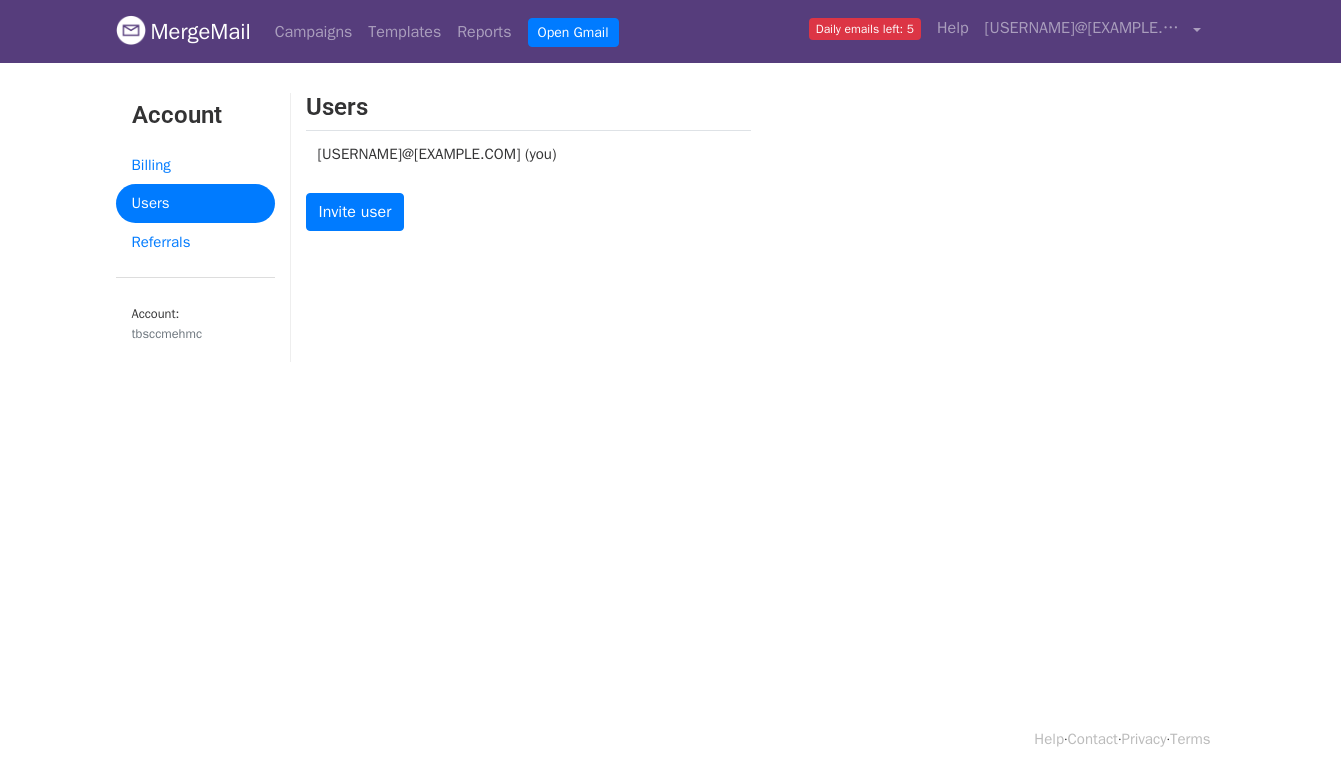 scroll, scrollTop: 0, scrollLeft: 0, axis: both 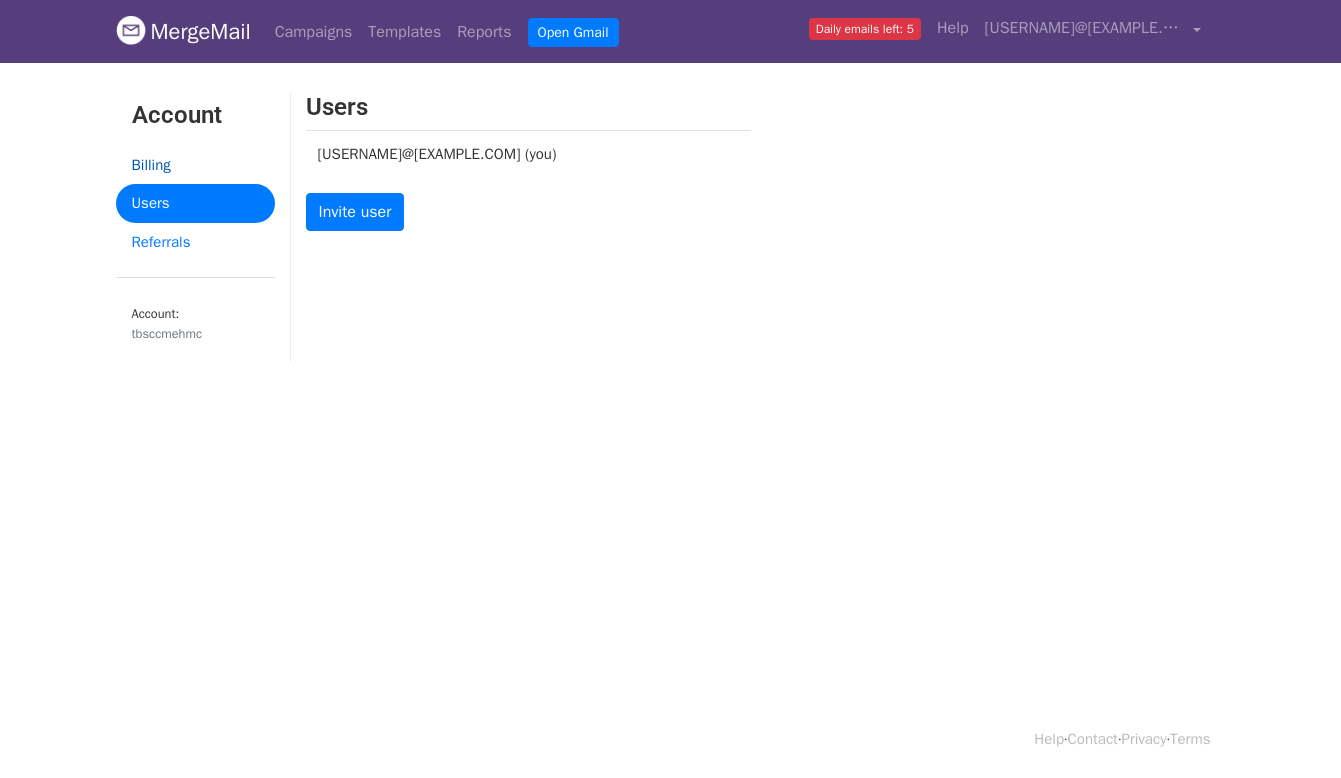 click on "Billing" at bounding box center [195, 165] 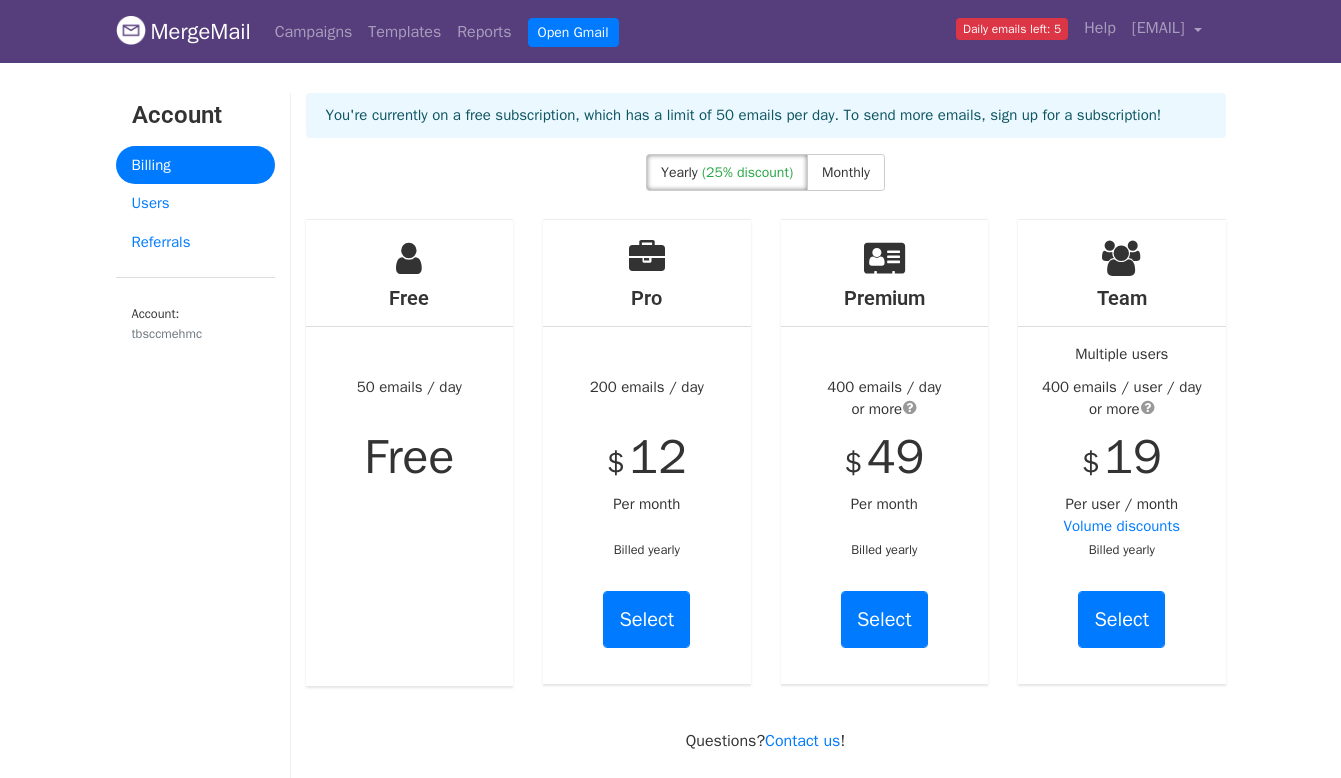 scroll, scrollTop: 0, scrollLeft: 0, axis: both 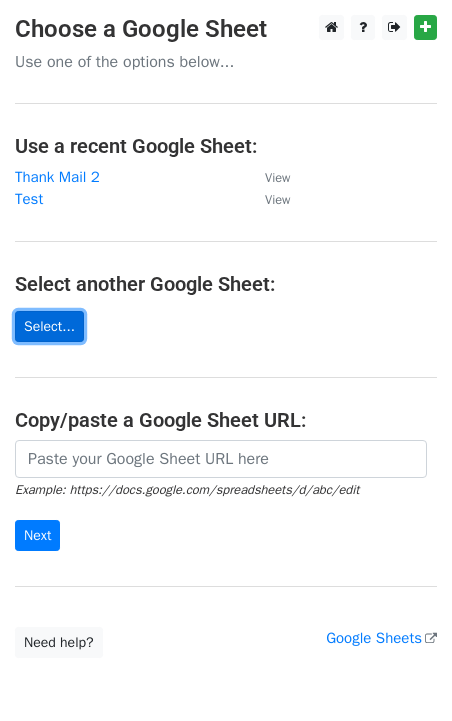 click on "Select..." at bounding box center [49, 326] 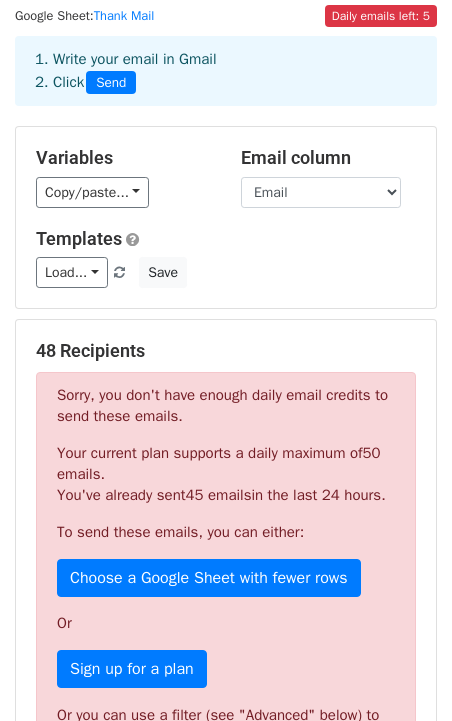 scroll, scrollTop: 60, scrollLeft: 0, axis: vertical 